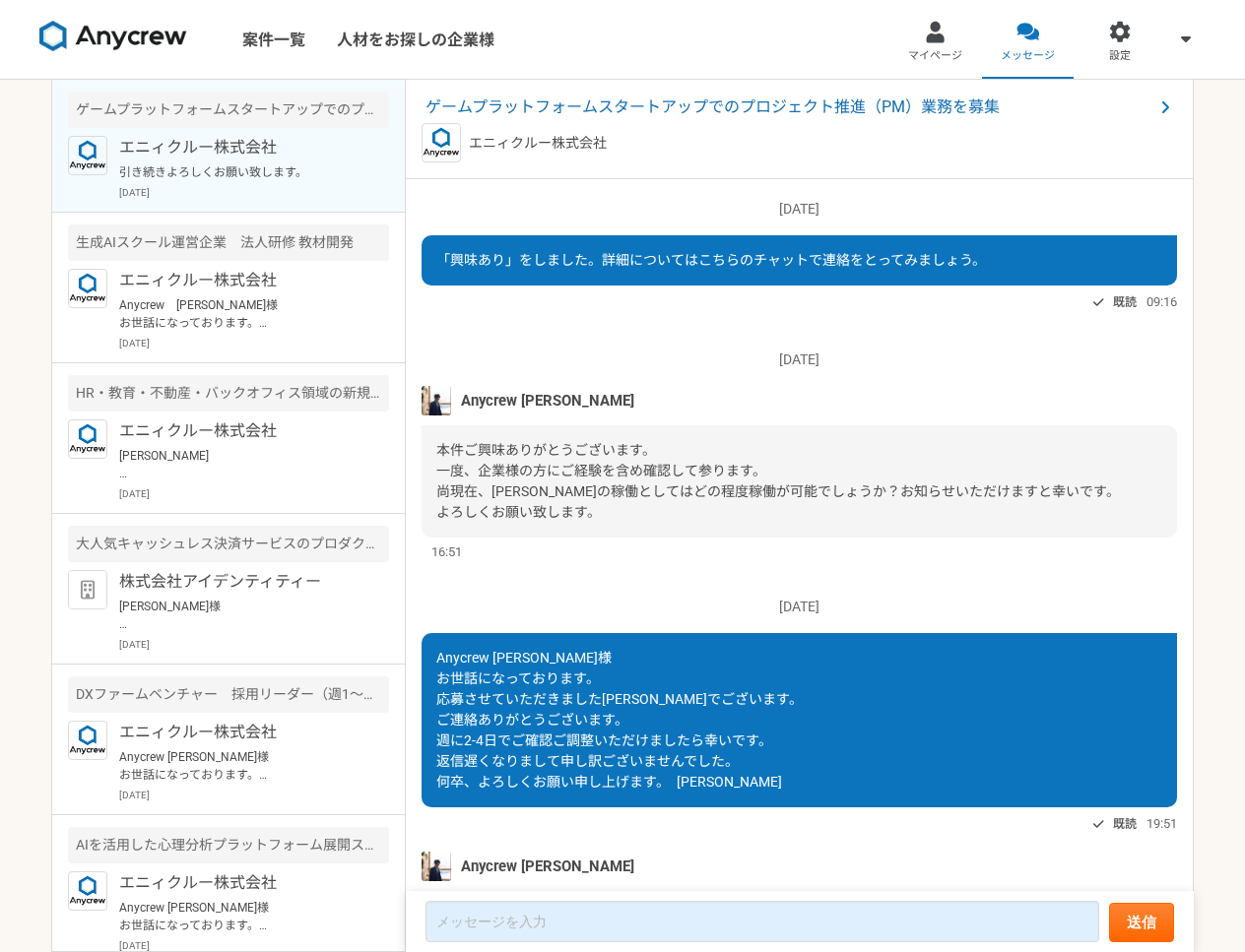 scroll, scrollTop: 0, scrollLeft: 0, axis: both 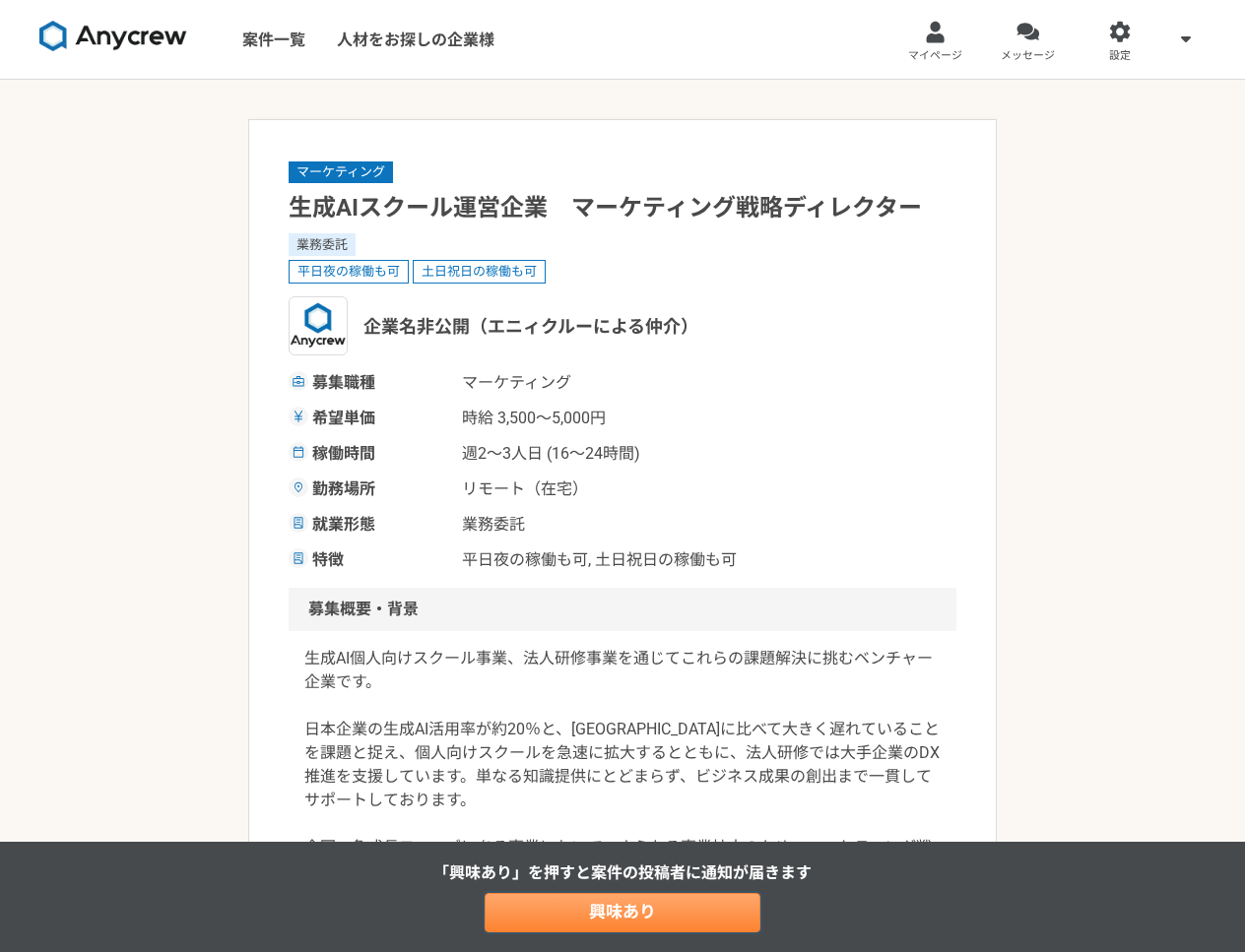 click on "興味あり" at bounding box center [622, 913] 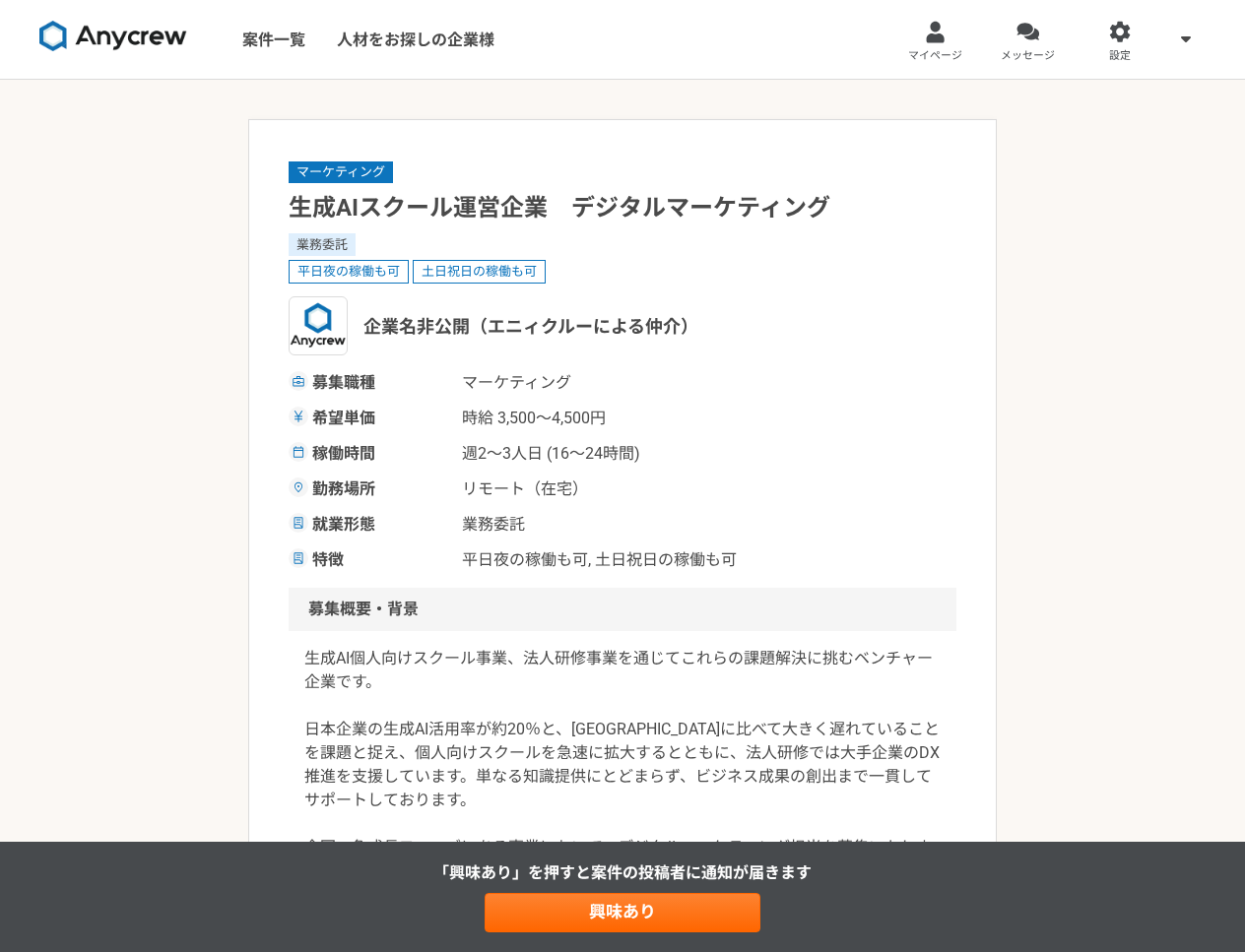 scroll, scrollTop: 0, scrollLeft: 0, axis: both 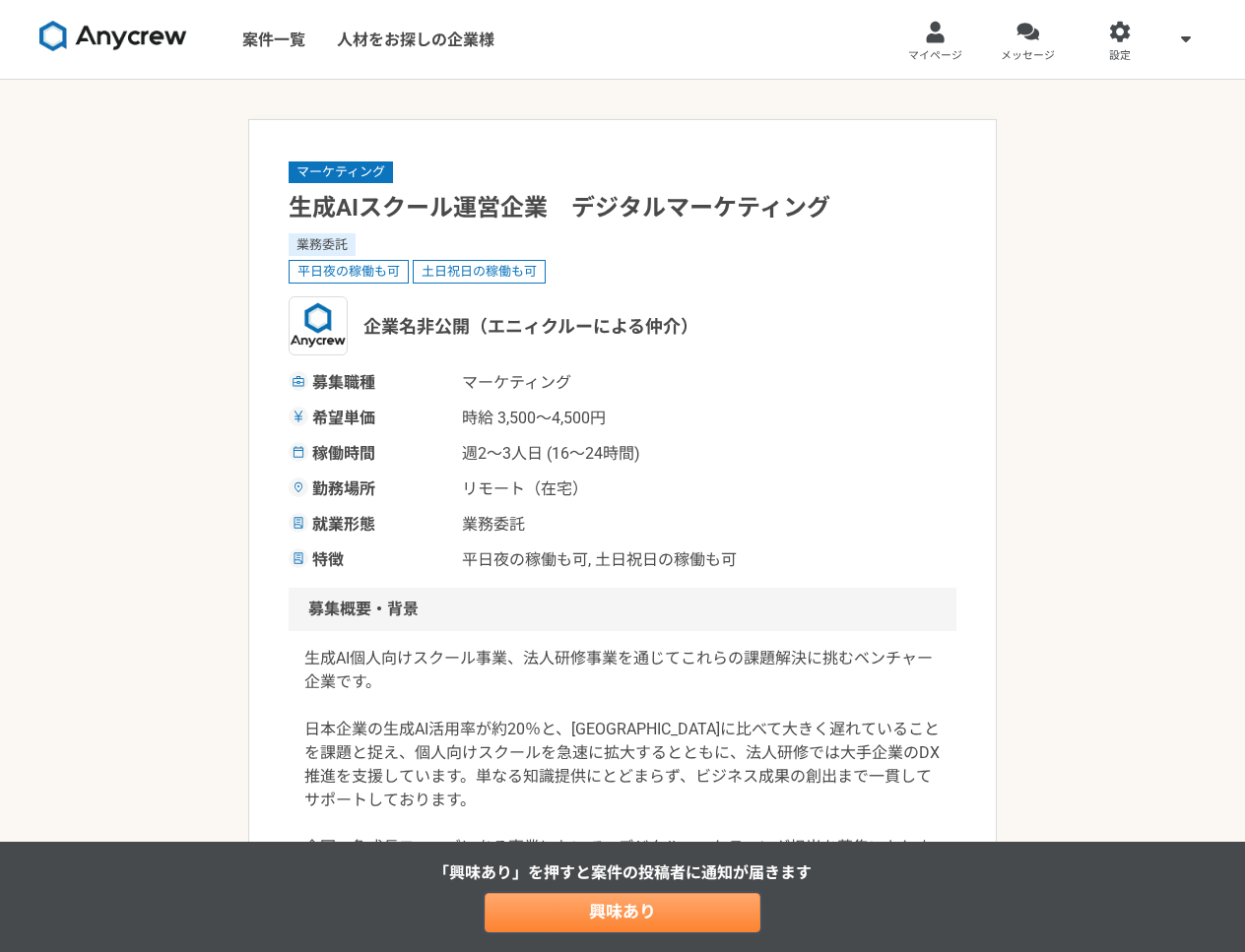 click on "興味あり" at bounding box center [622, 913] 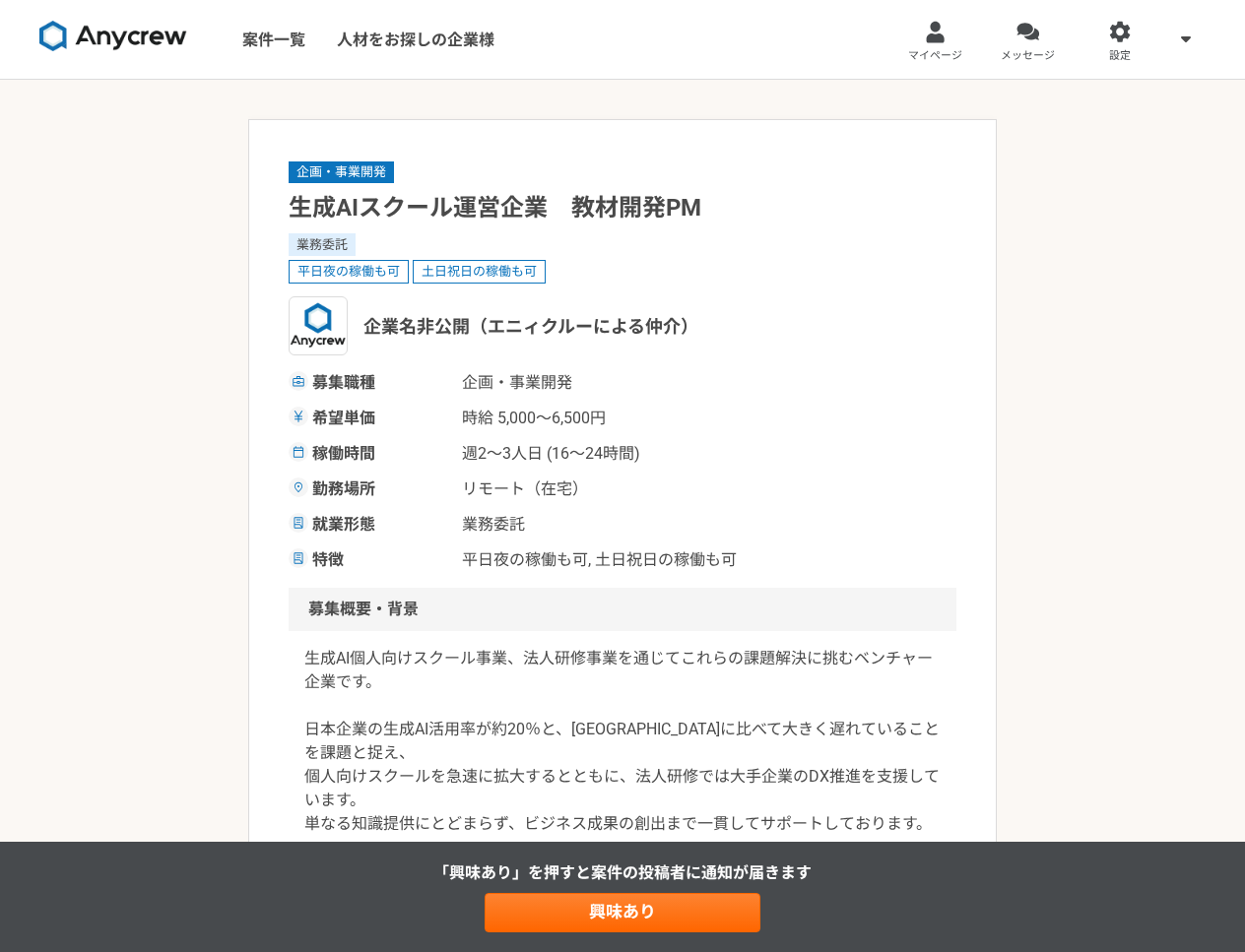 scroll, scrollTop: 0, scrollLeft: 0, axis: both 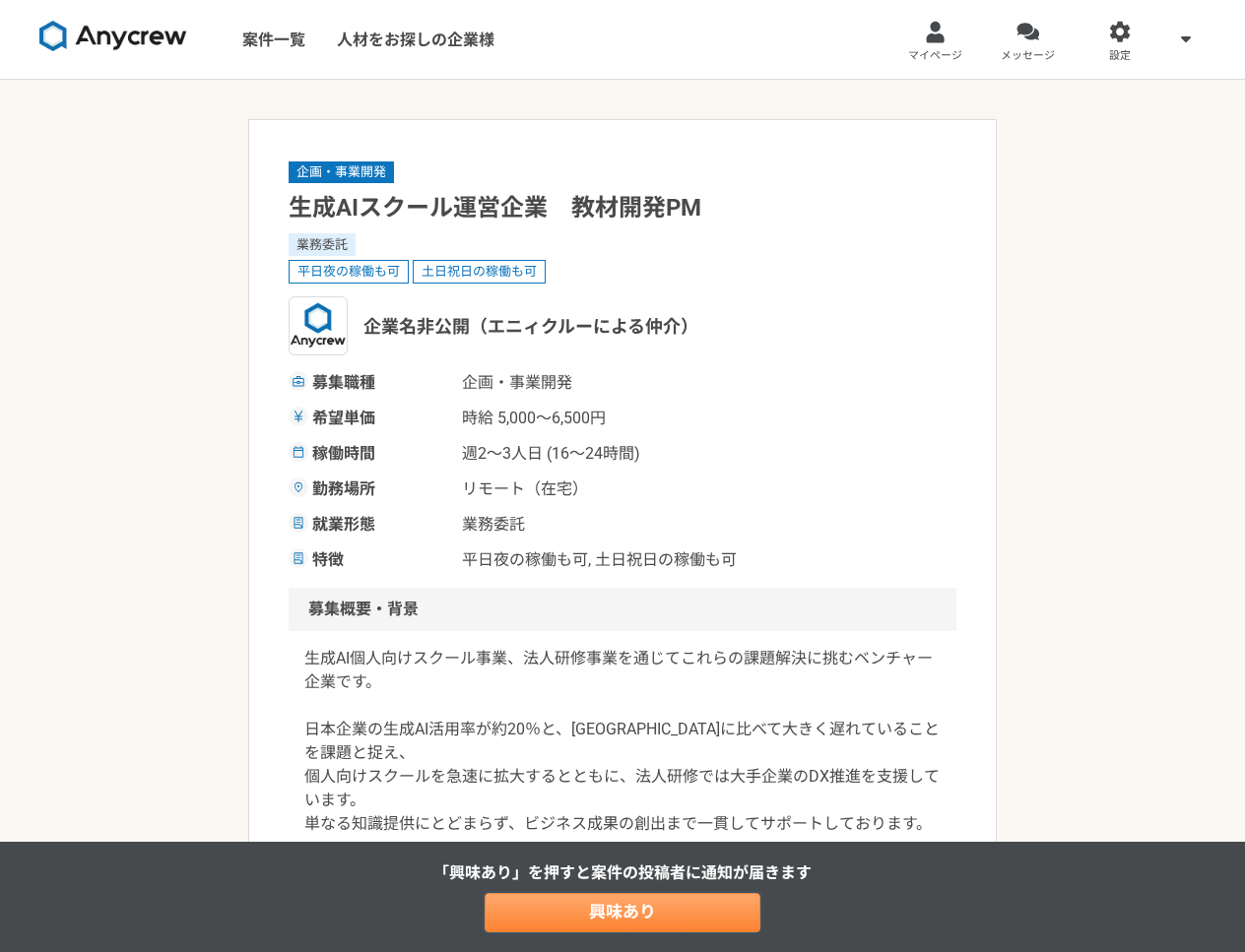 click on "興味あり" at bounding box center [622, 913] 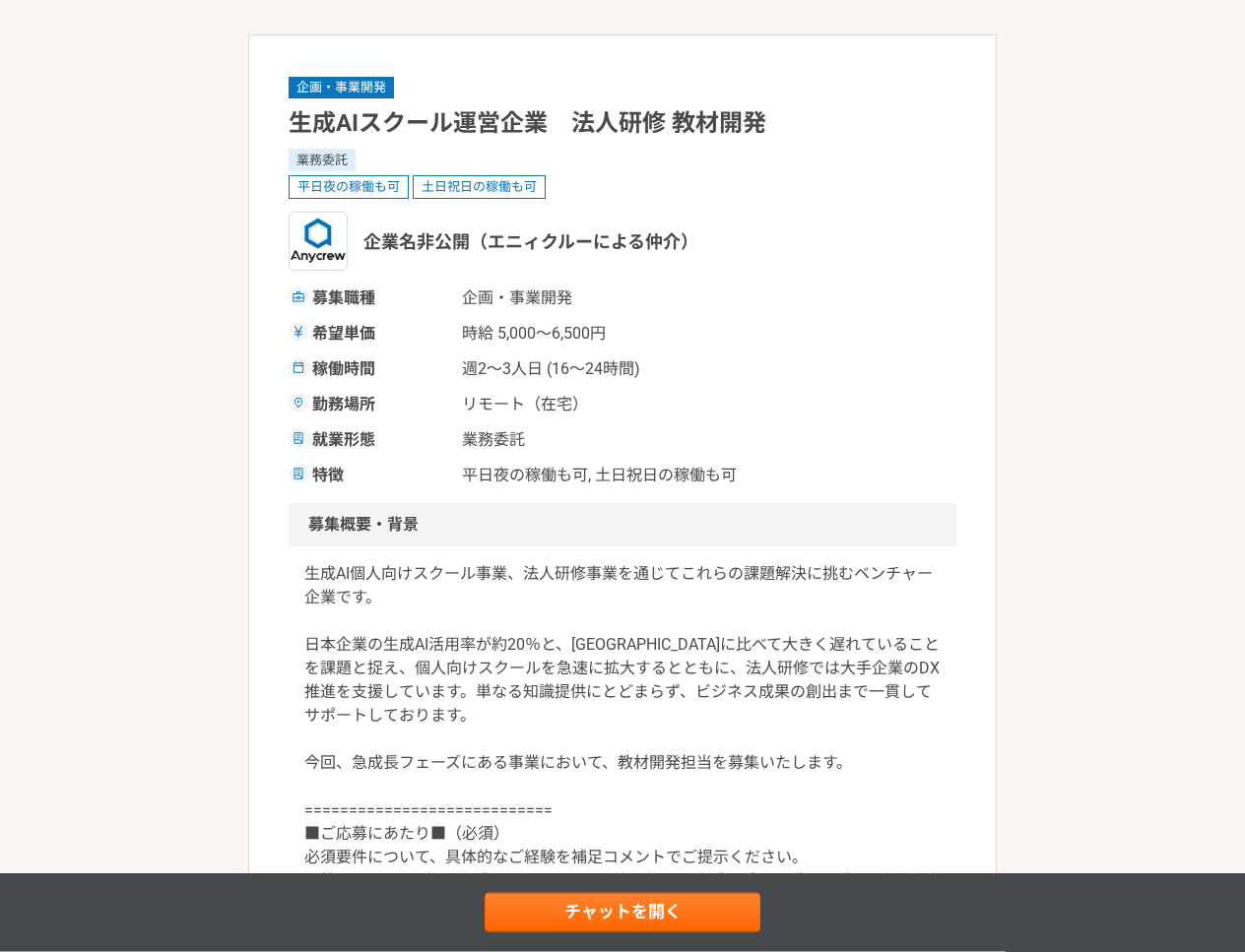 scroll, scrollTop: 142, scrollLeft: 0, axis: vertical 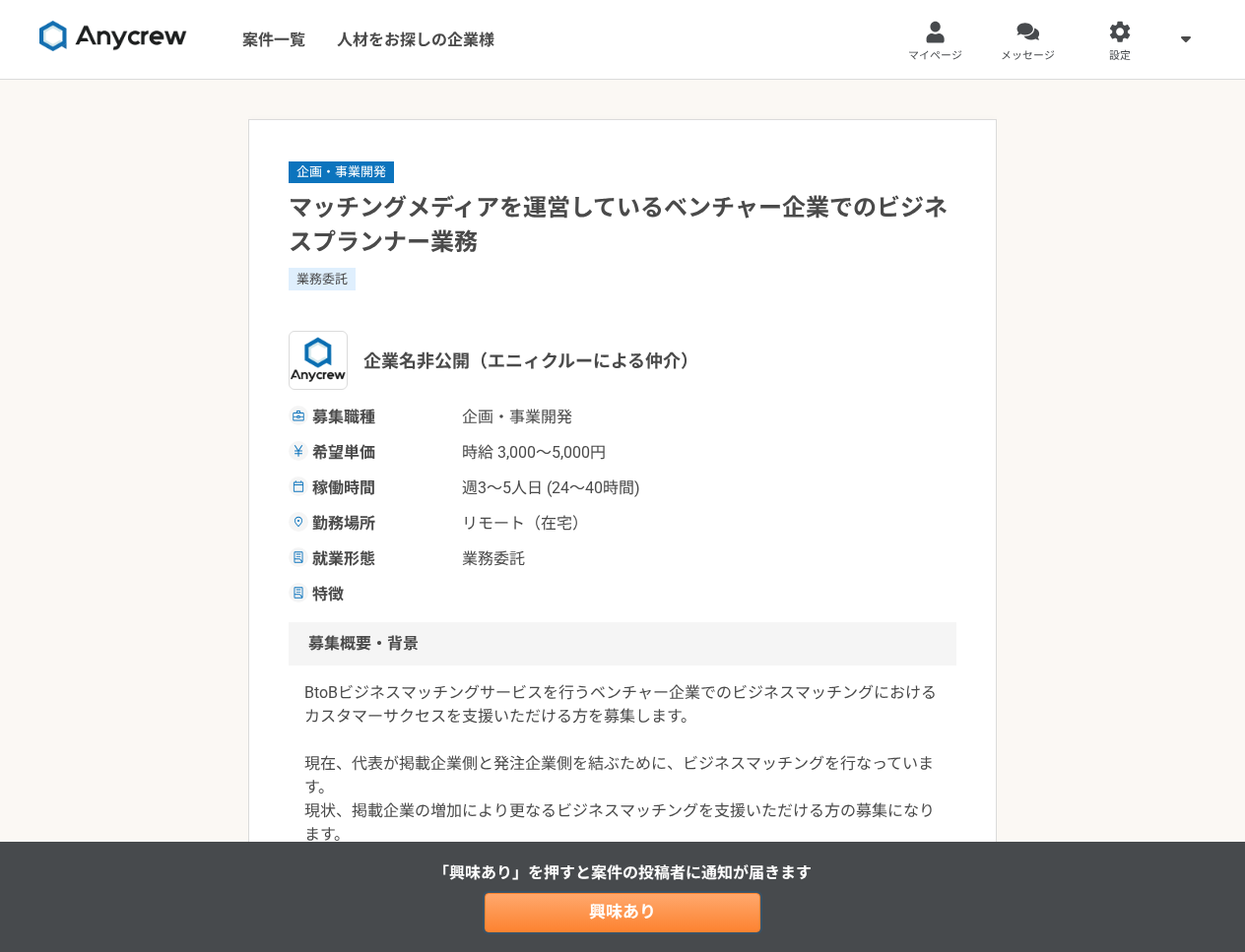 click on "興味あり" at bounding box center [622, 913] 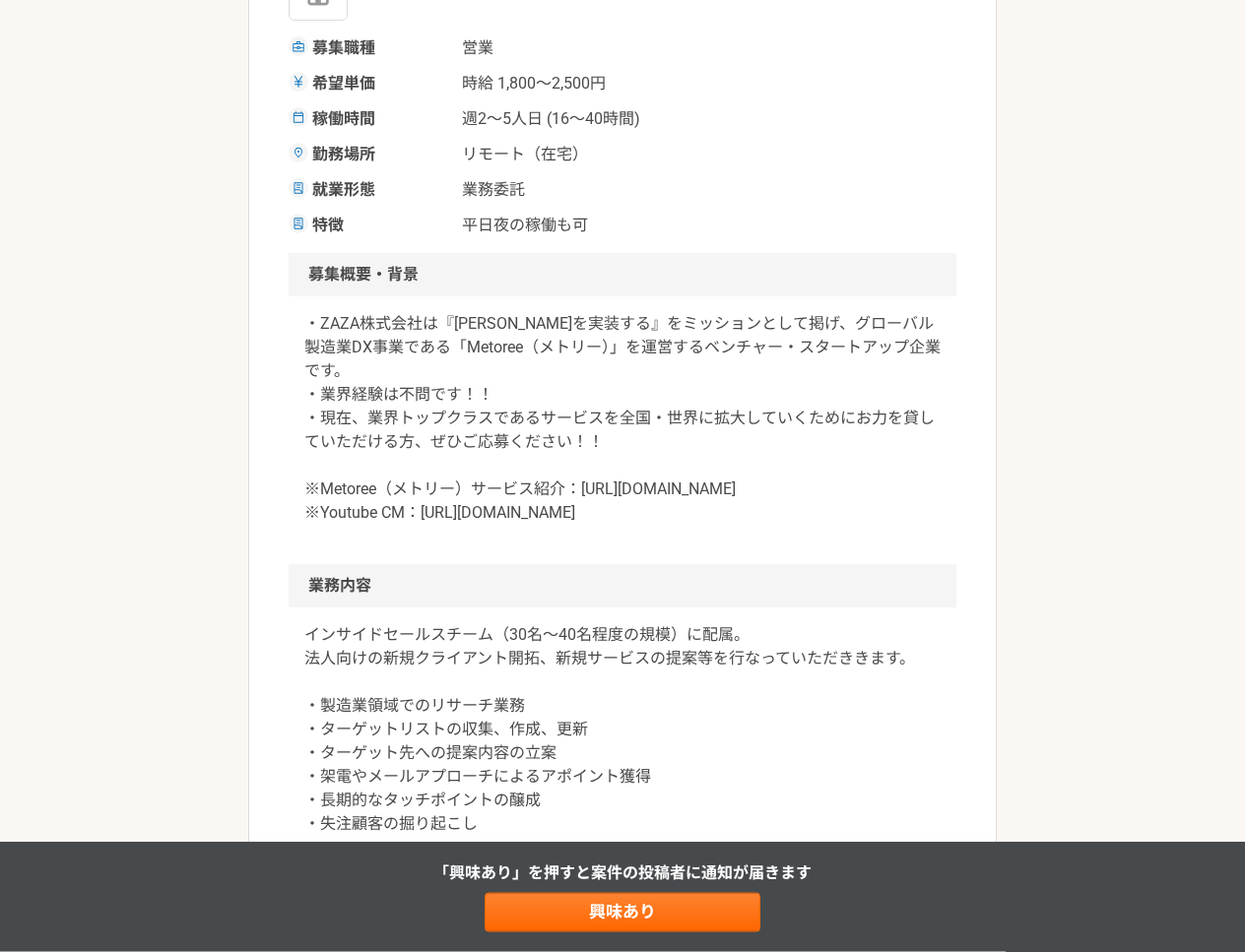 scroll, scrollTop: 425, scrollLeft: 0, axis: vertical 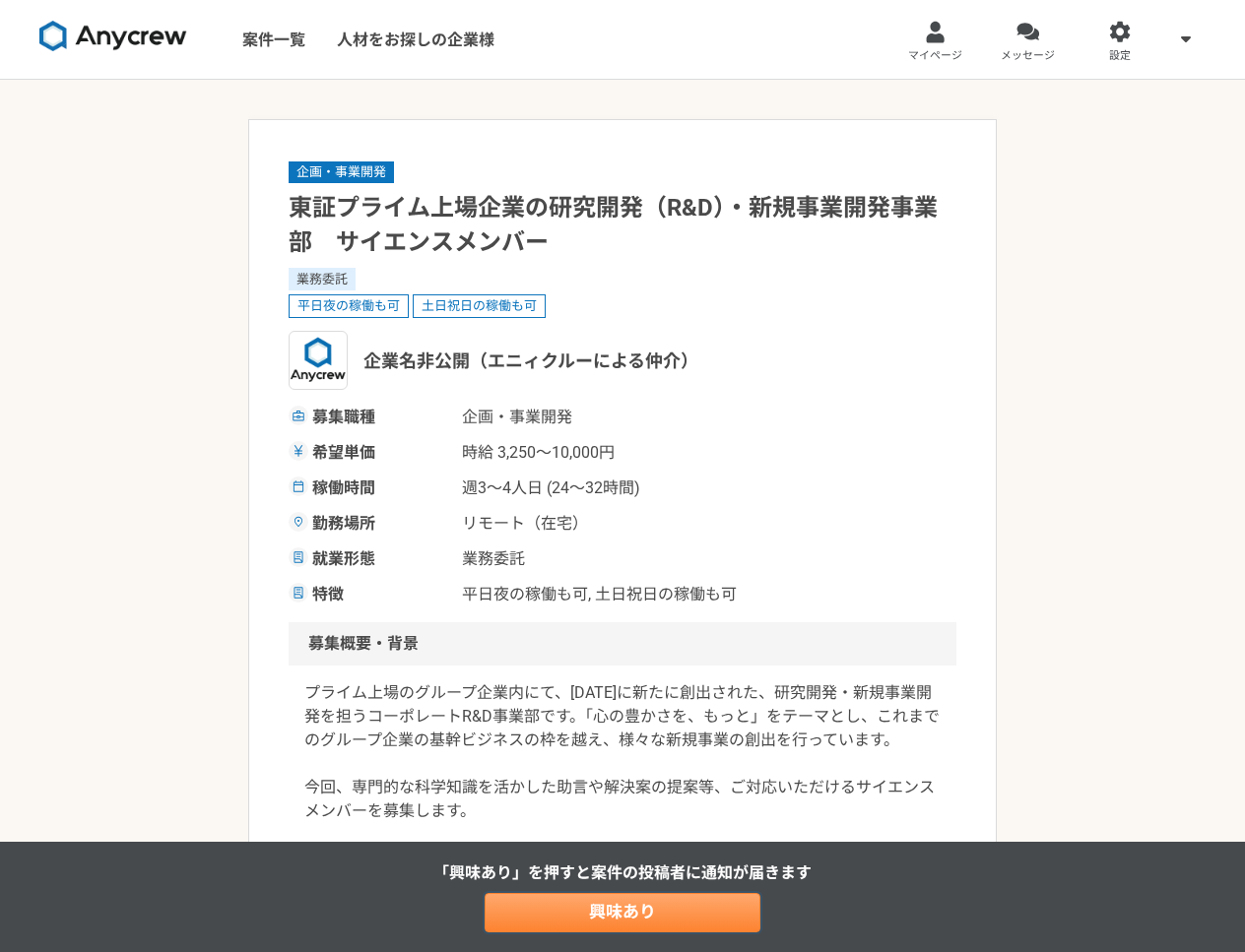 click on "興味あり" at bounding box center (622, 913) 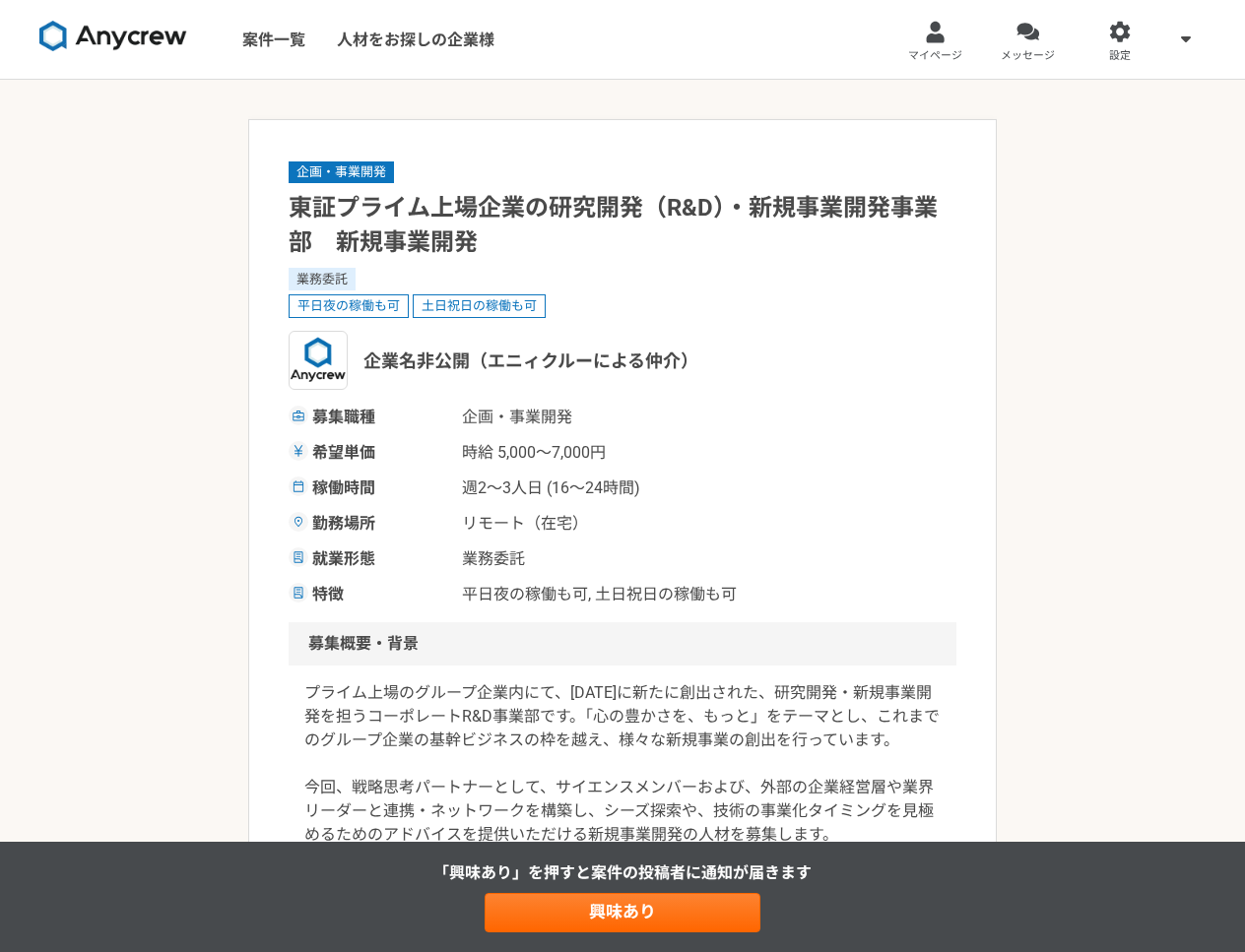 scroll, scrollTop: 0, scrollLeft: 0, axis: both 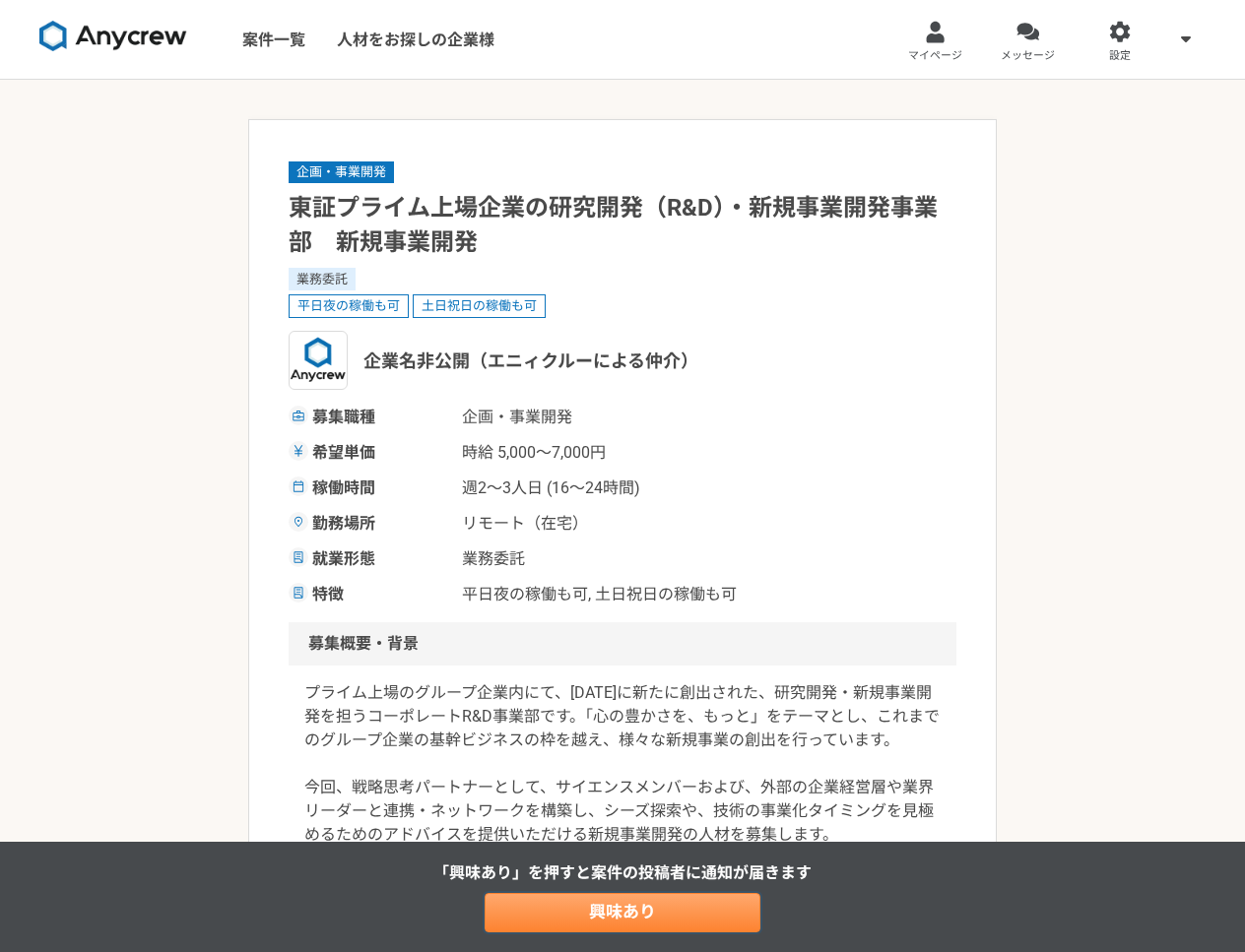 click on "興味あり" at bounding box center [622, 913] 